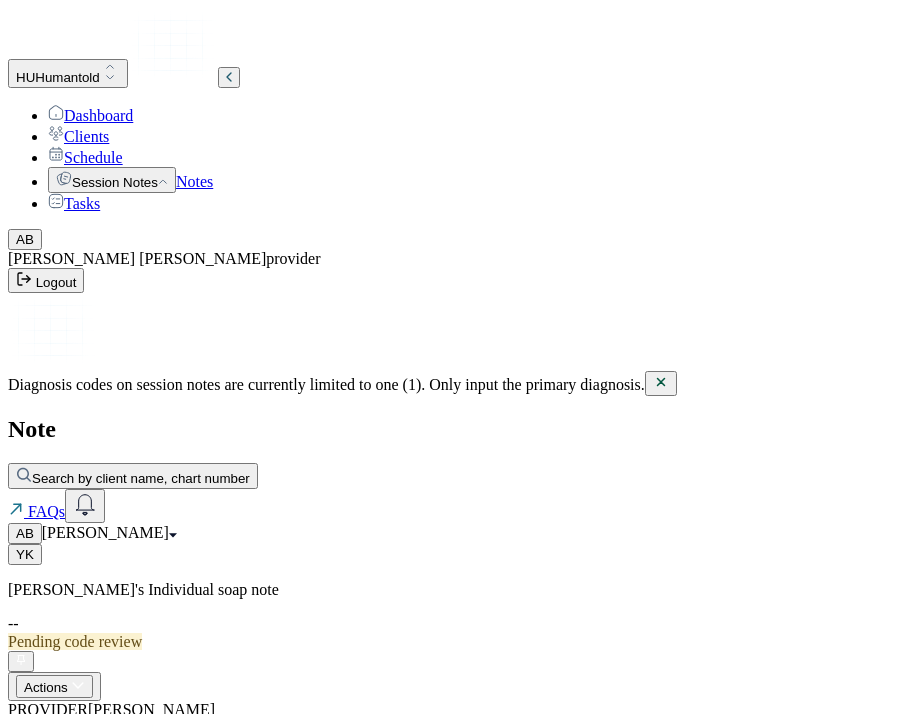 scroll, scrollTop: 36, scrollLeft: 0, axis: vertical 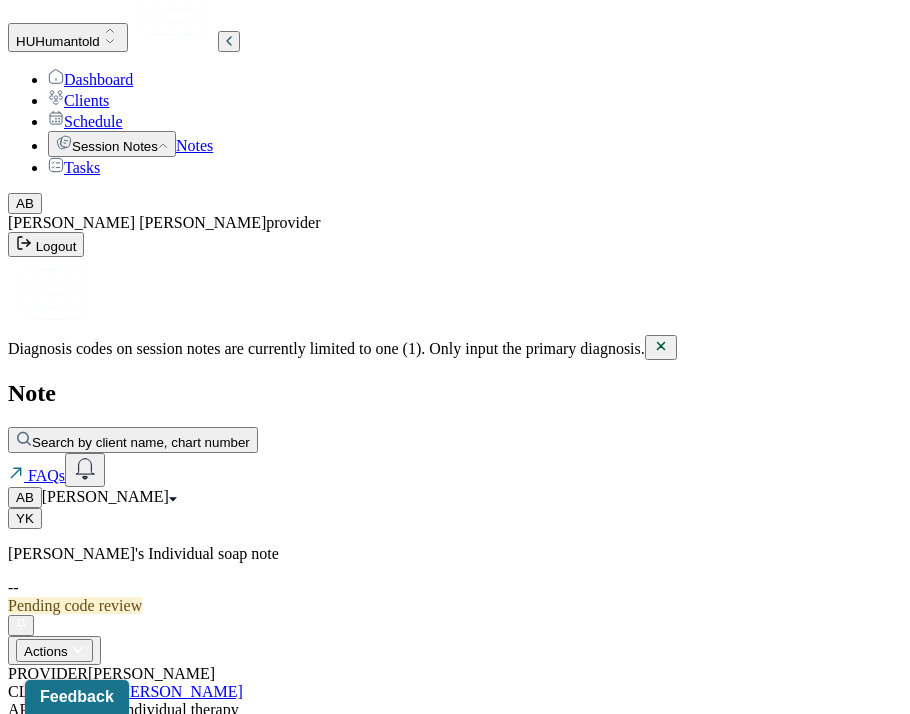 click on "Notes" at bounding box center (194, 145) 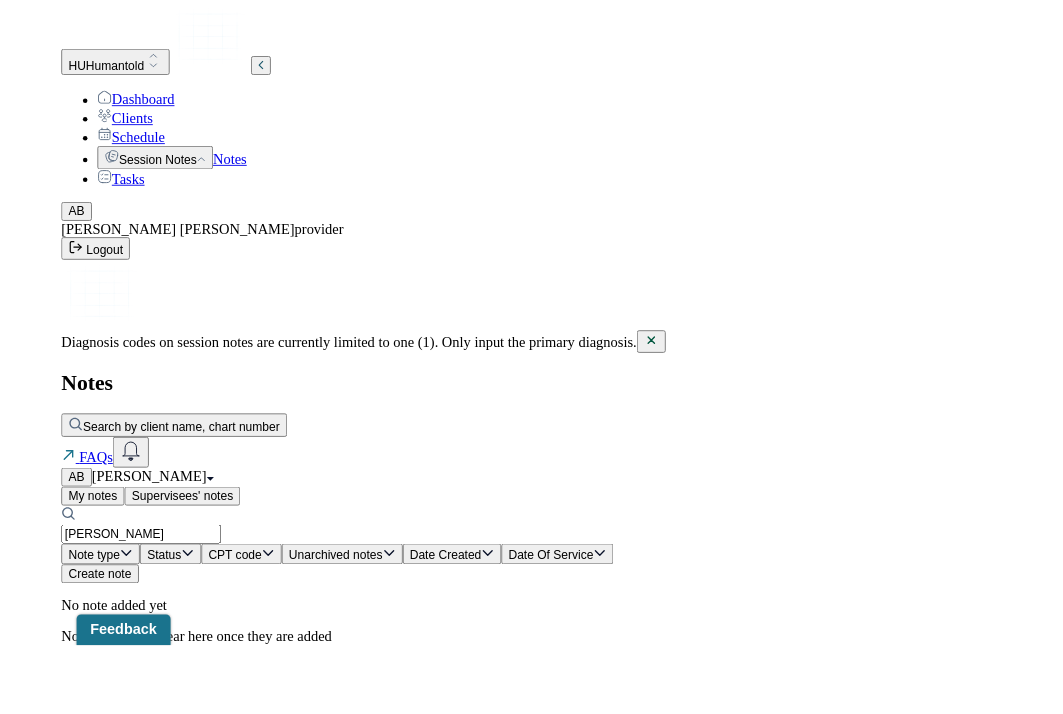 scroll, scrollTop: 0, scrollLeft: 0, axis: both 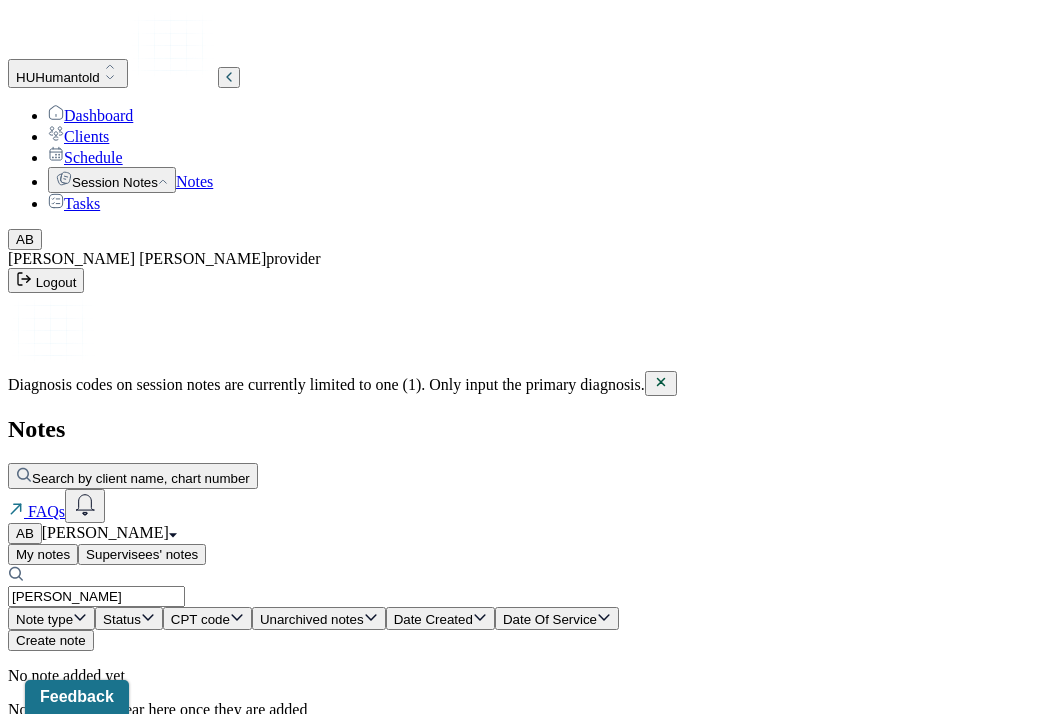 click on "[PERSON_NAME]   Note type     Status     CPT code     Unarchived notes     Date Created     Date Of Service     Create note" at bounding box center (531, 608) 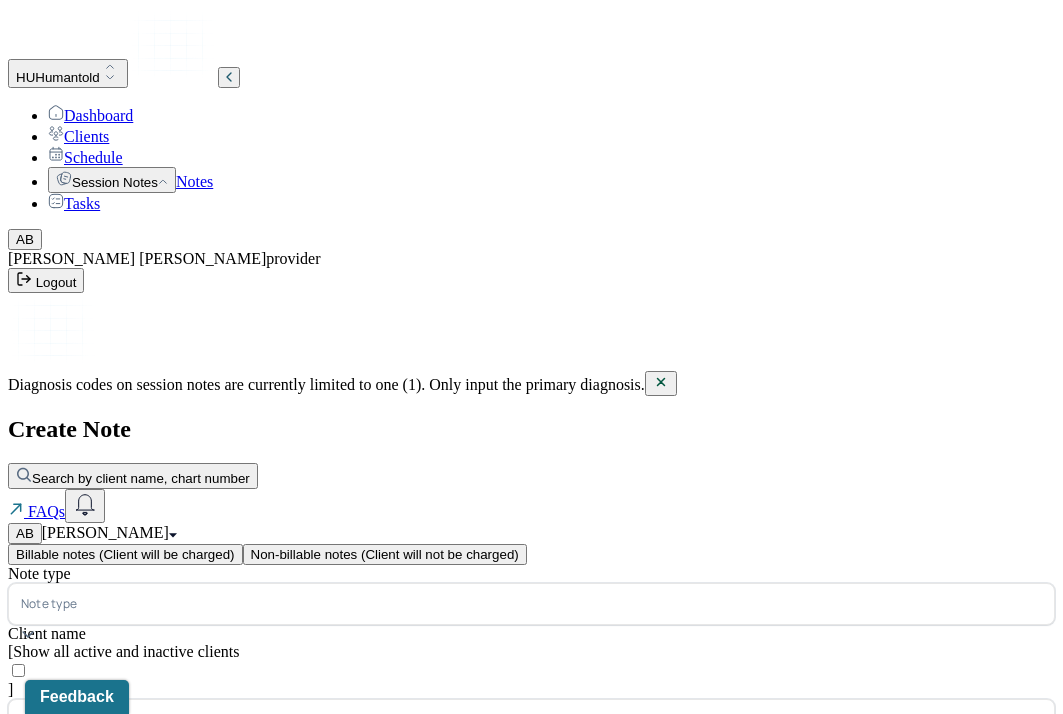 click at bounding box center (561, 604) 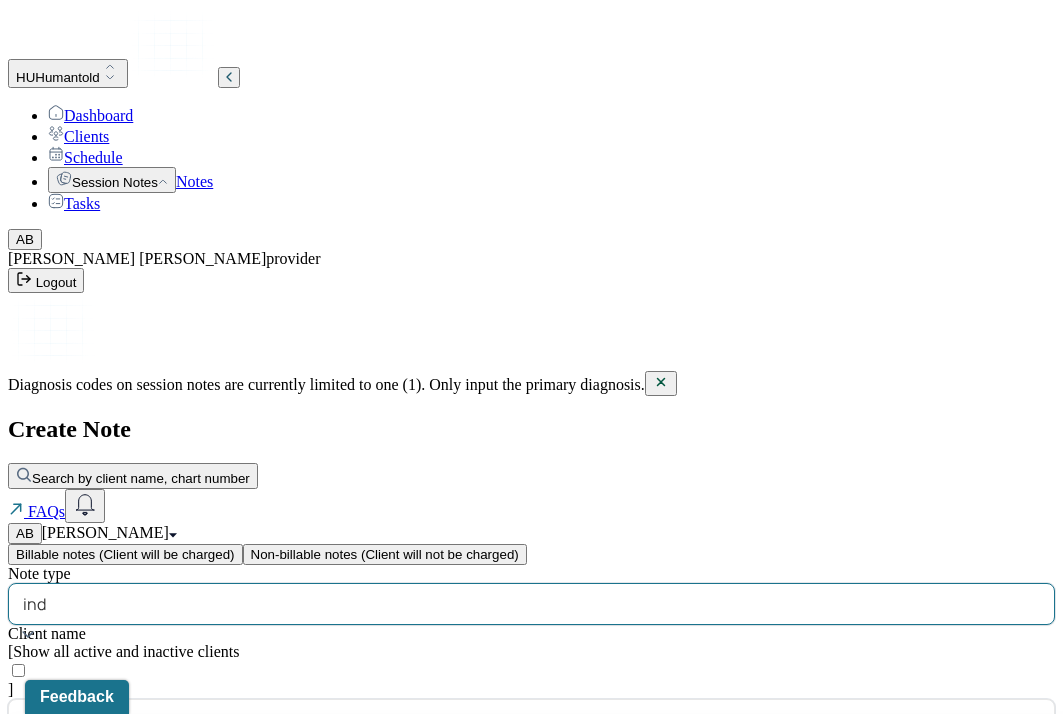 type on "indi" 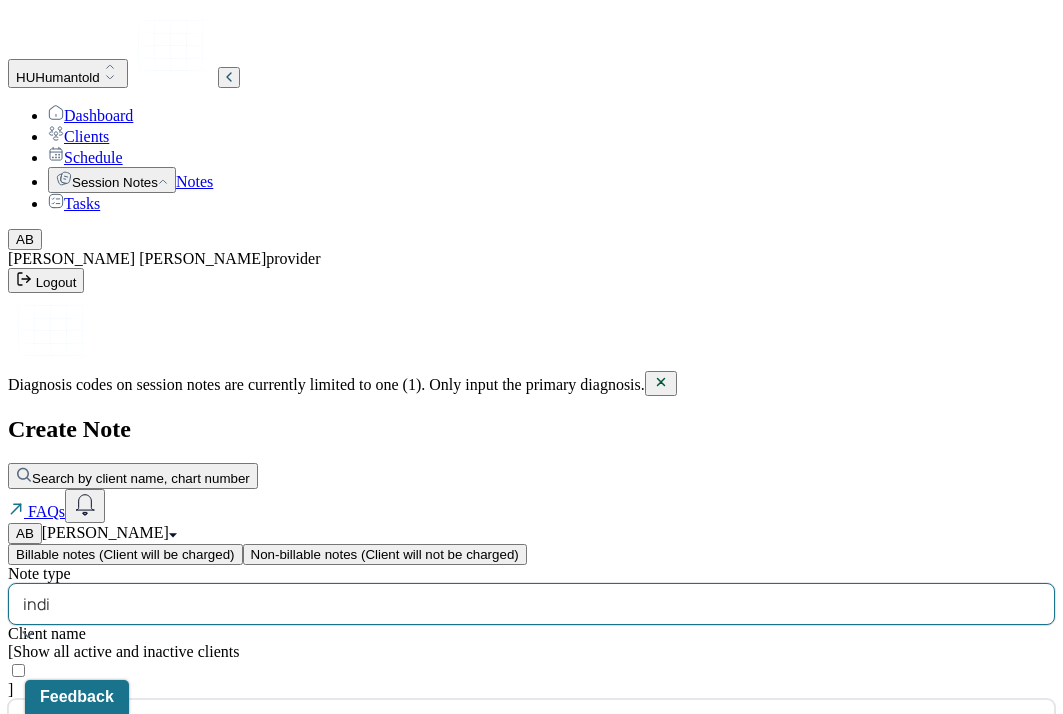 click on "Individual soap note" at bounding box center [539, 794] 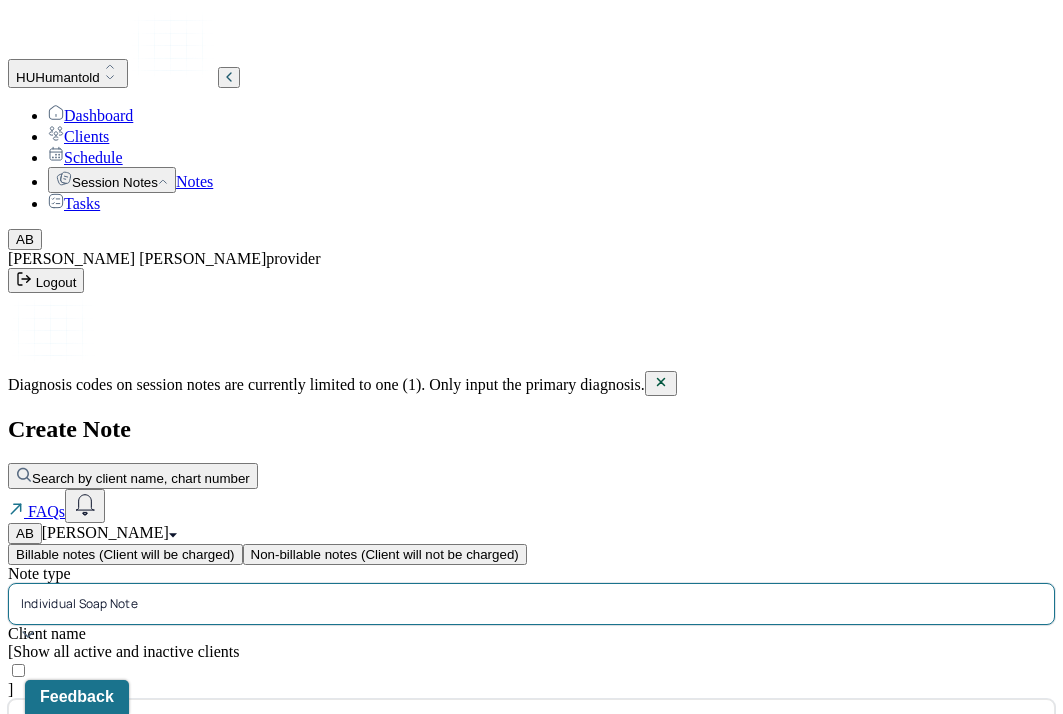 click at bounding box center [559, 720] 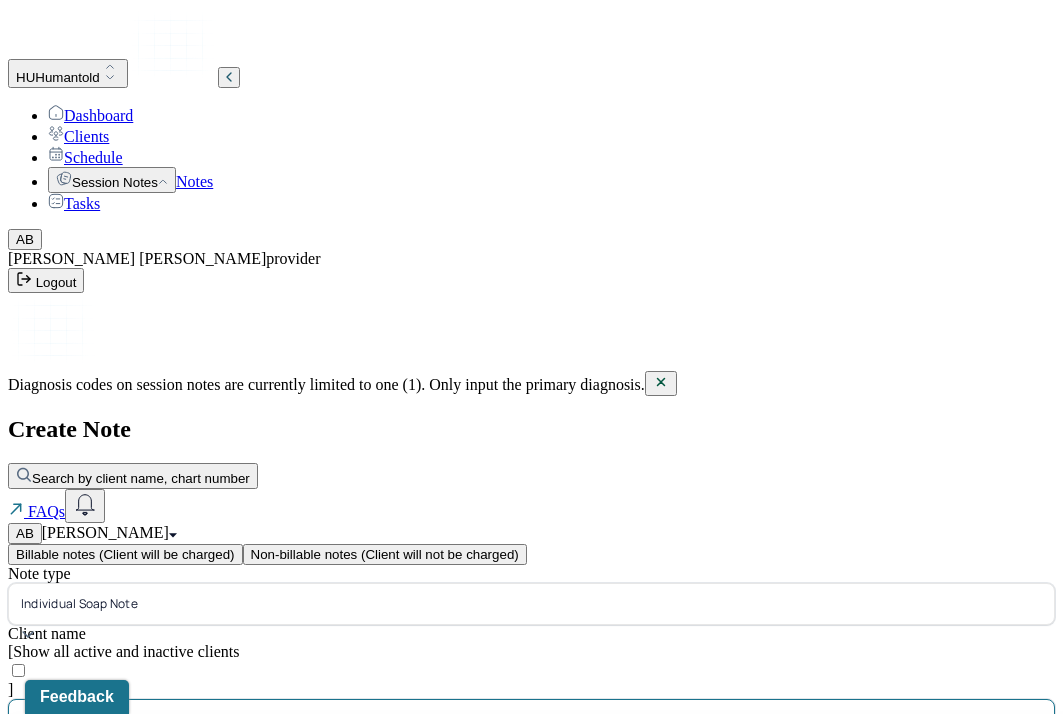 type on "brean" 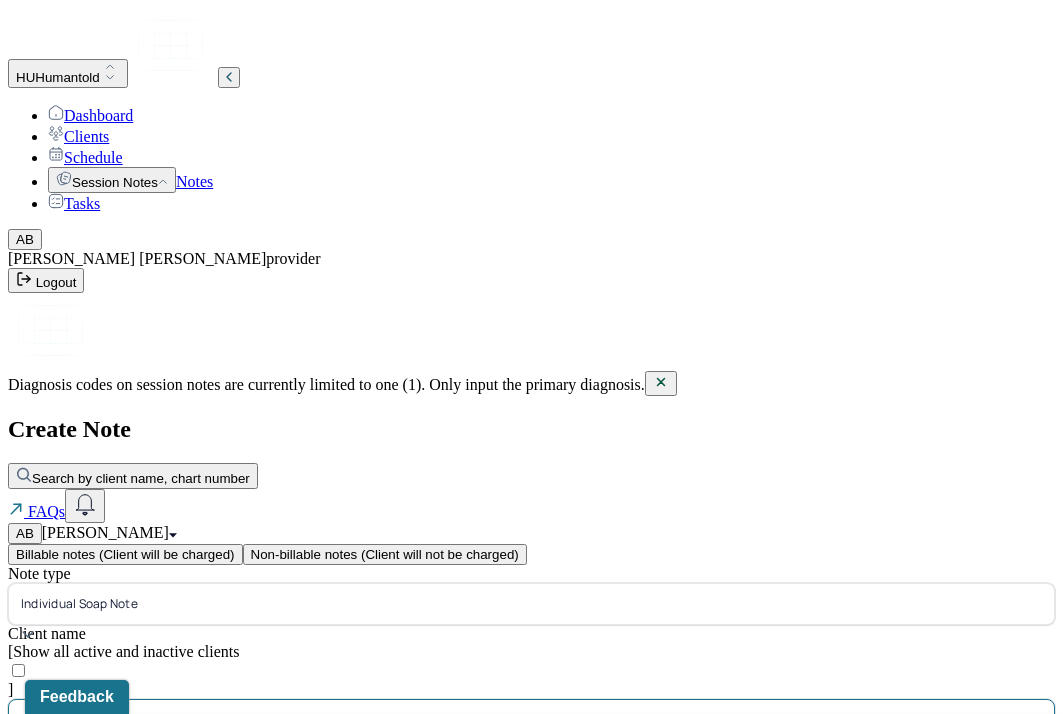 click on "[PERSON_NAME] - Individual therapy" at bounding box center [134, 741] 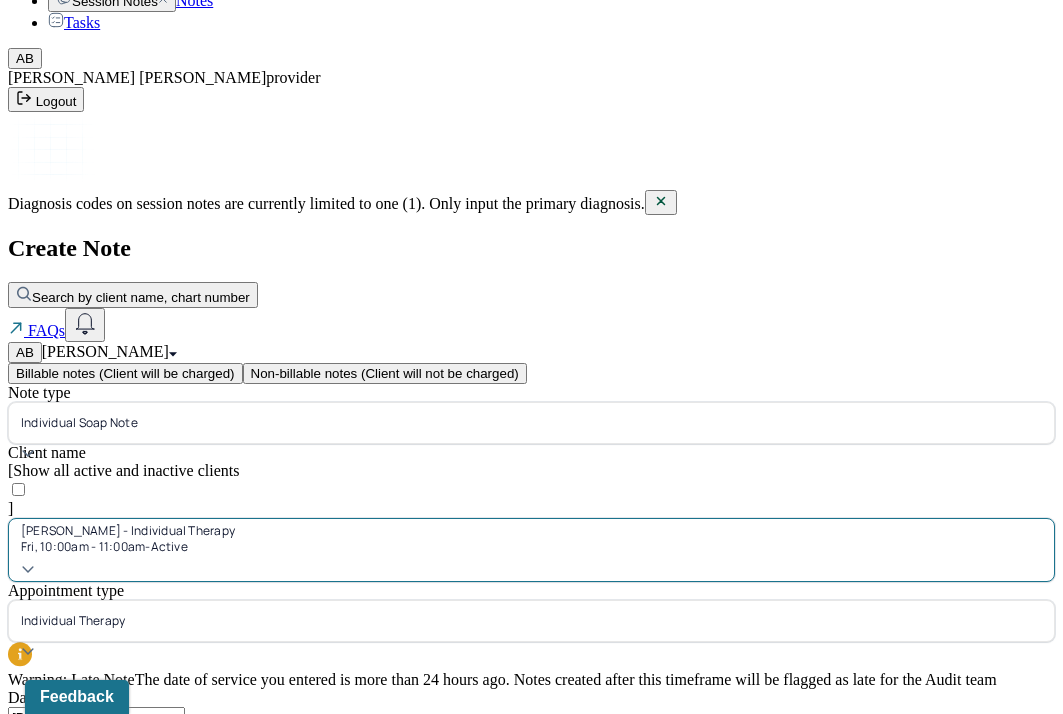 scroll, scrollTop: 215, scrollLeft: 0, axis: vertical 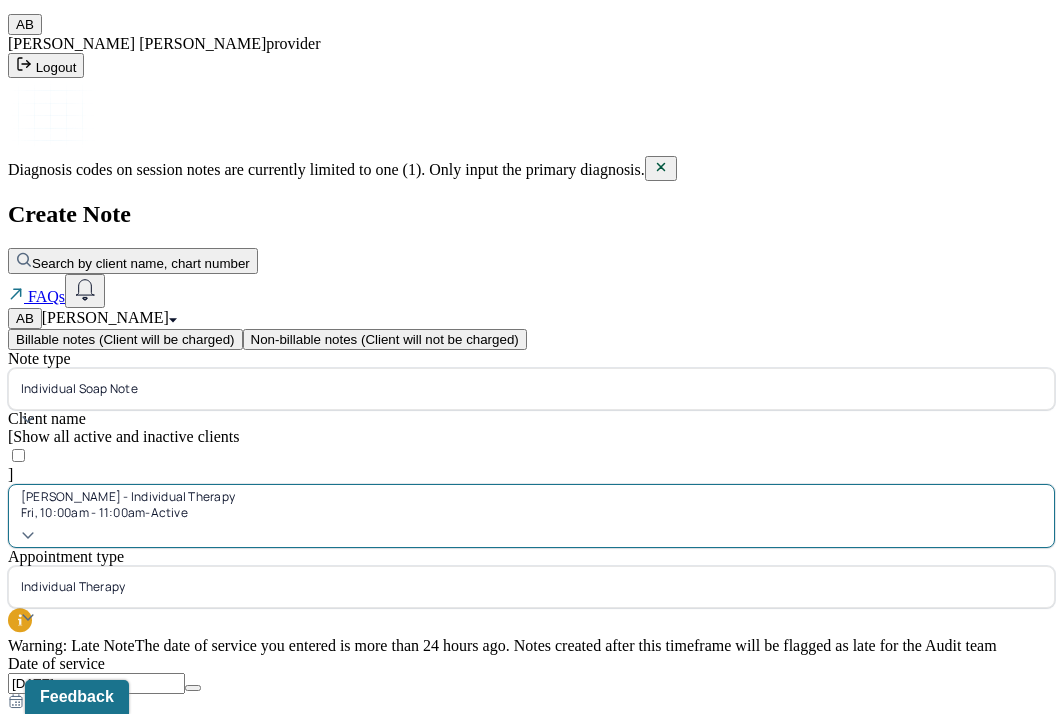 select on "6" 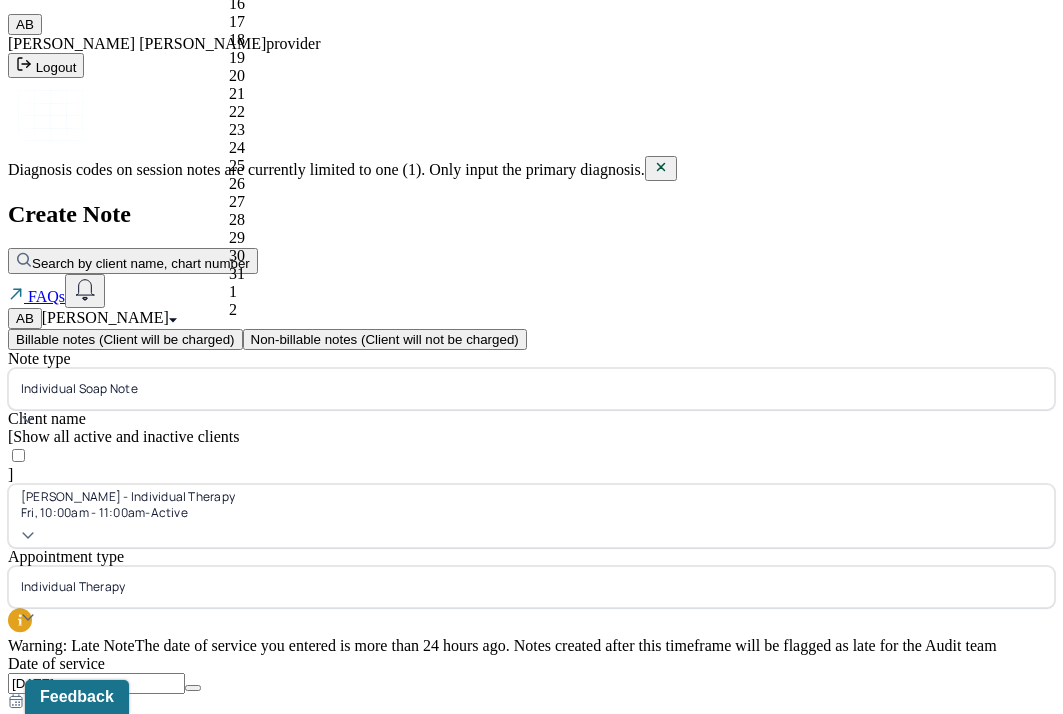 click on "[DATE]" at bounding box center [96, 683] 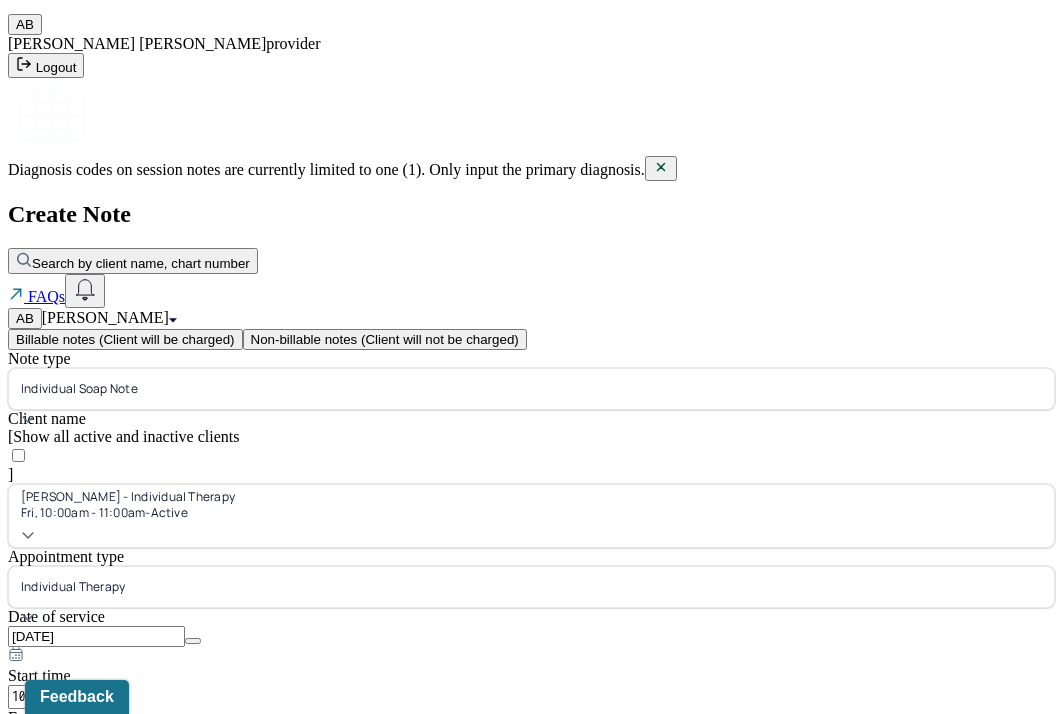 scroll, scrollTop: 57, scrollLeft: 0, axis: vertical 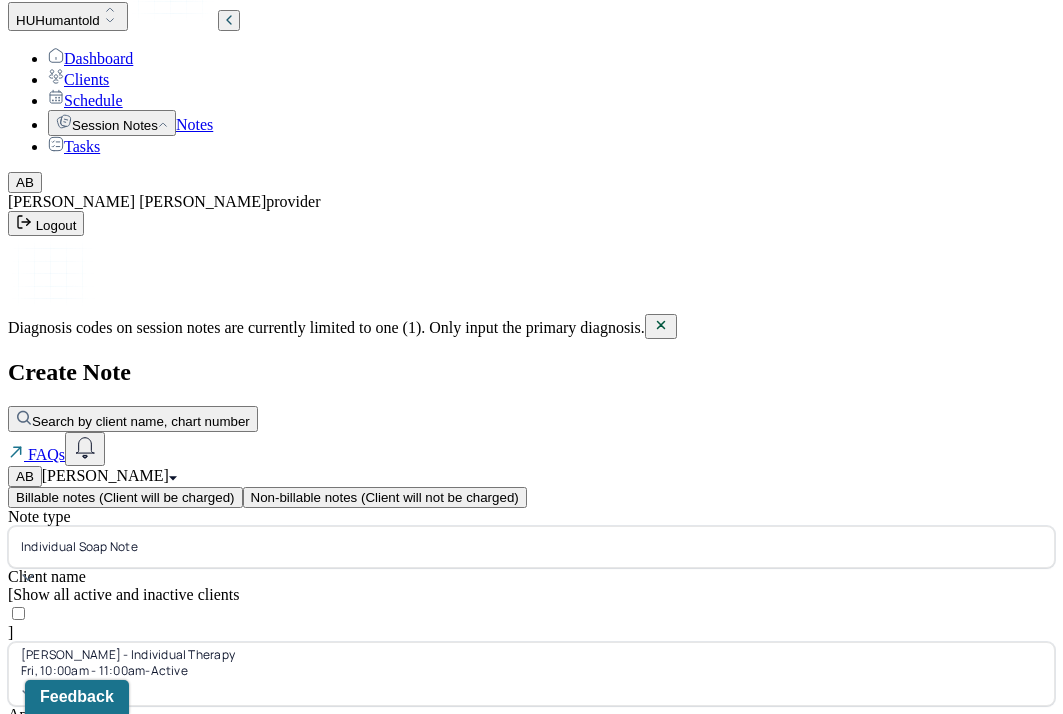 click on "Continue" at bounding box center (42, 919) 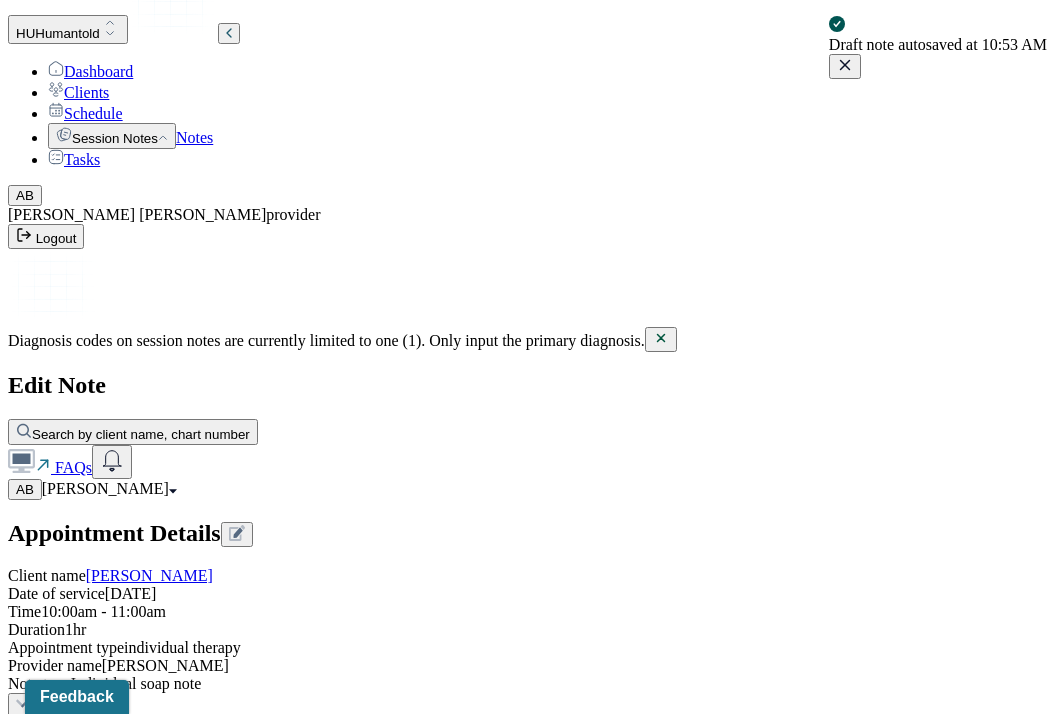 scroll, scrollTop: 36, scrollLeft: 0, axis: vertical 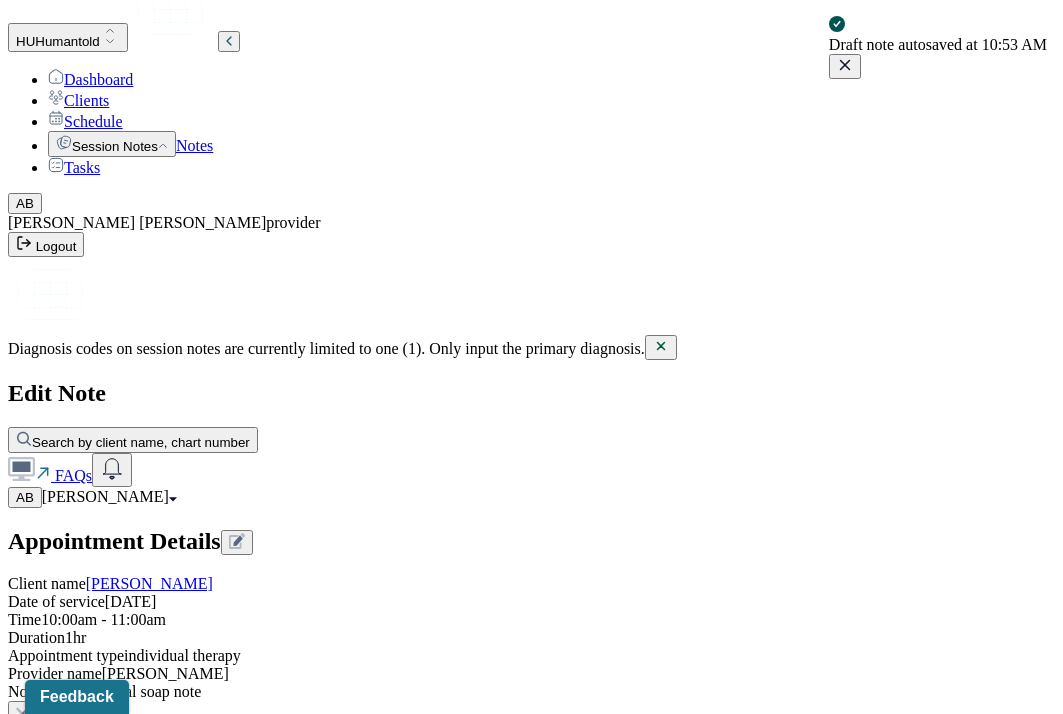 click on "Load previous session note" at bounding box center (104, 862) 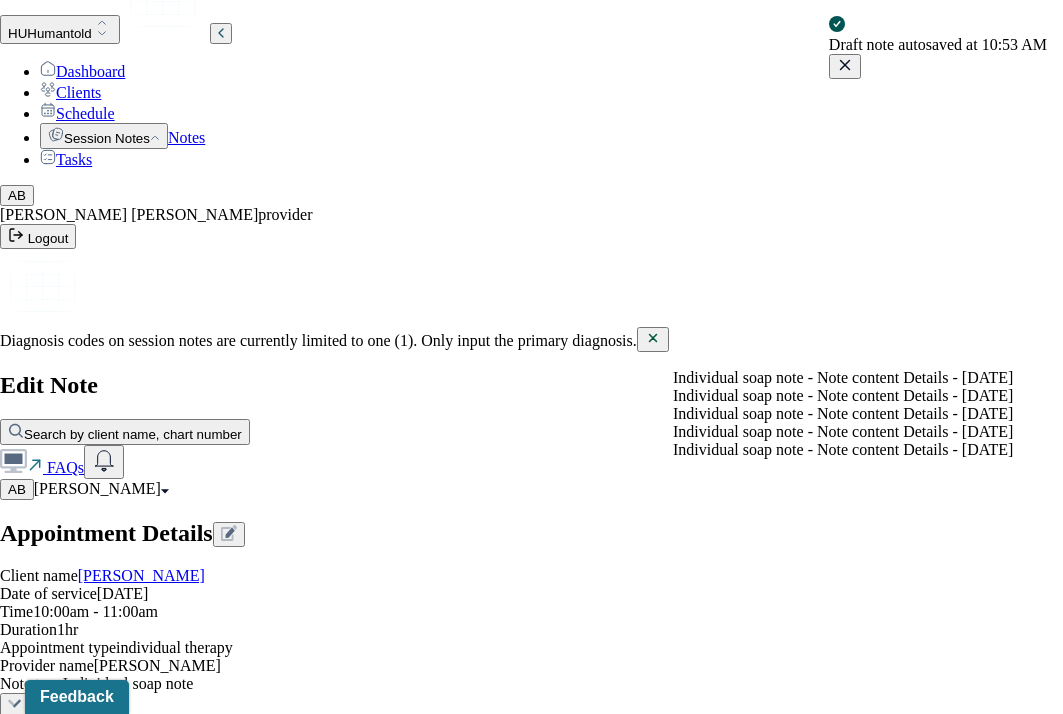 click on "Individual soap note   - Note content Details -   [DATE]" at bounding box center (843, 378) 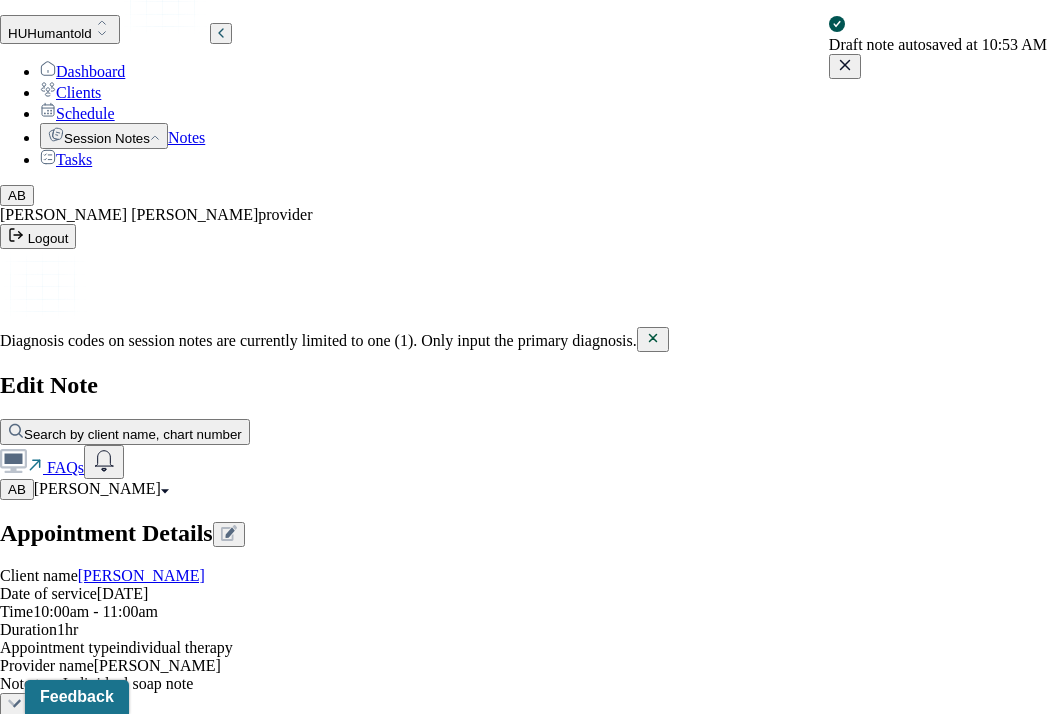 click on "Yes, Load Previous Note" at bounding box center [139, 4219] 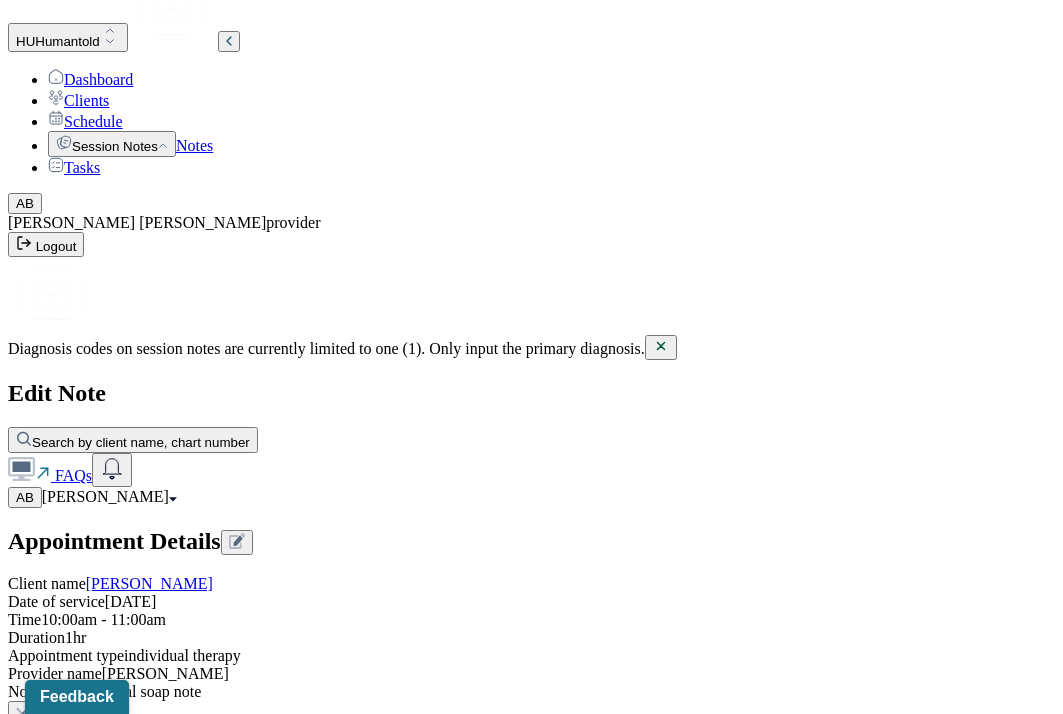 scroll, scrollTop: 731, scrollLeft: 0, axis: vertical 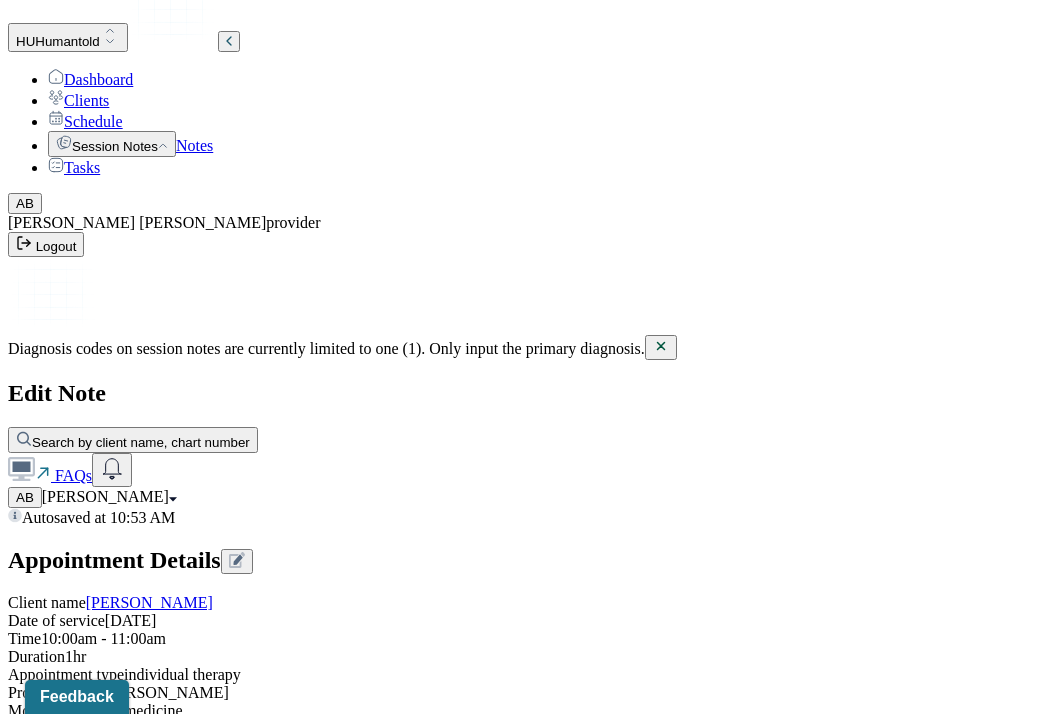 drag, startPoint x: 773, startPoint y: 506, endPoint x: 397, endPoint y: 506, distance: 376 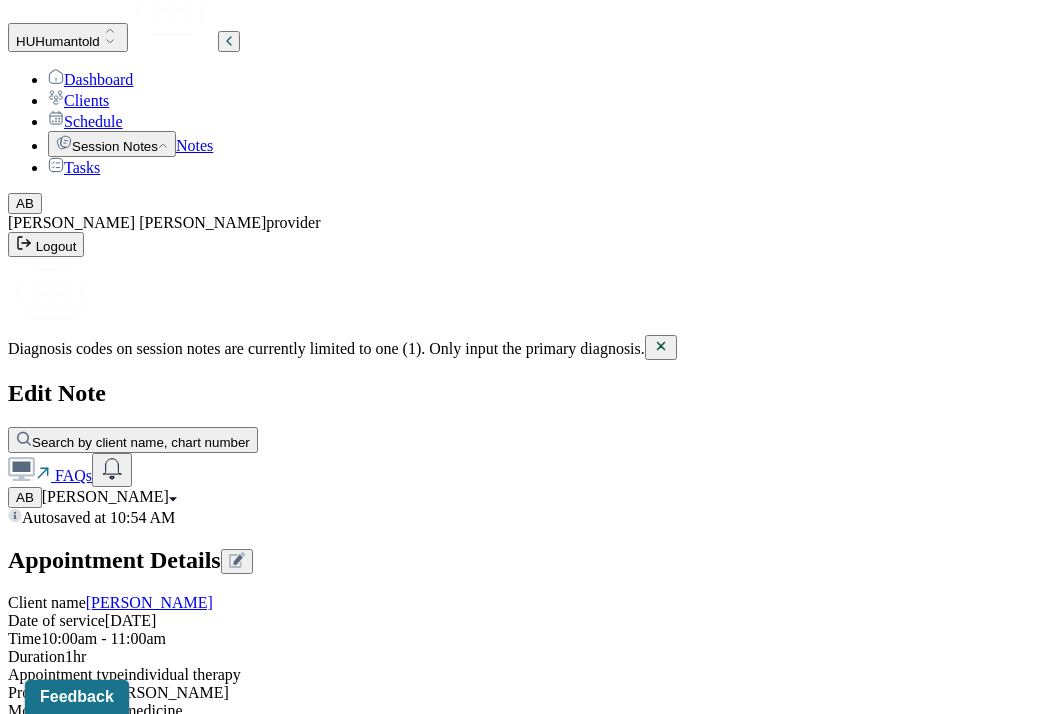 scroll, scrollTop: 1377, scrollLeft: 0, axis: vertical 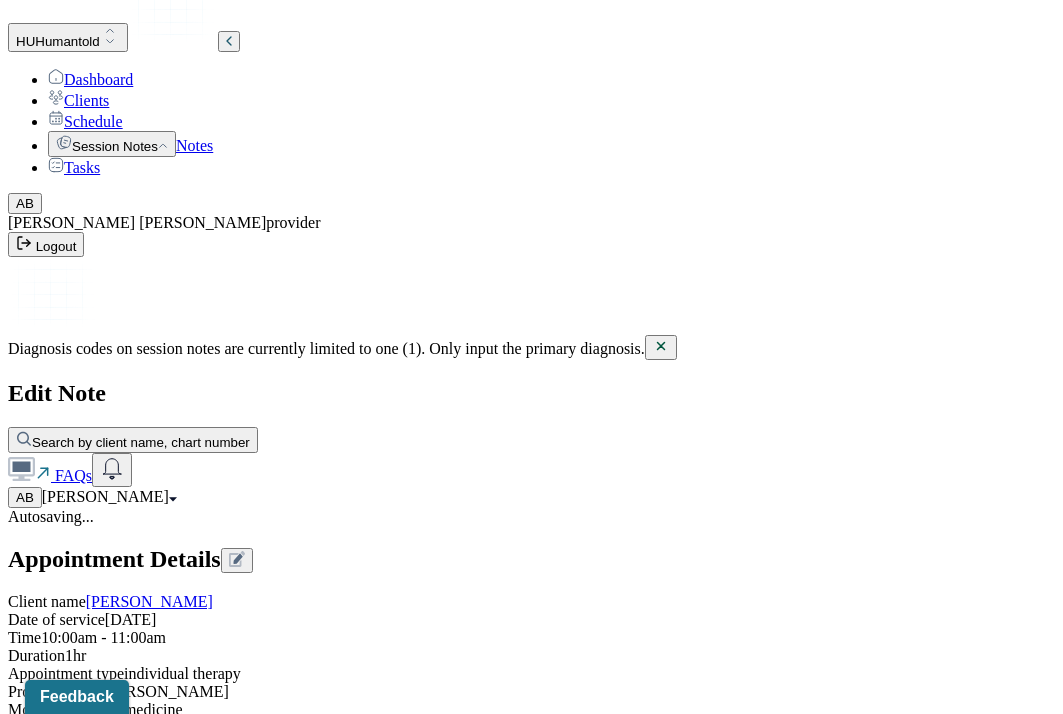 type on "Client was oriented x3. Mood was congruent with stated affect, she was tearful when talking about [DATE] and avoiding eye contact at times" 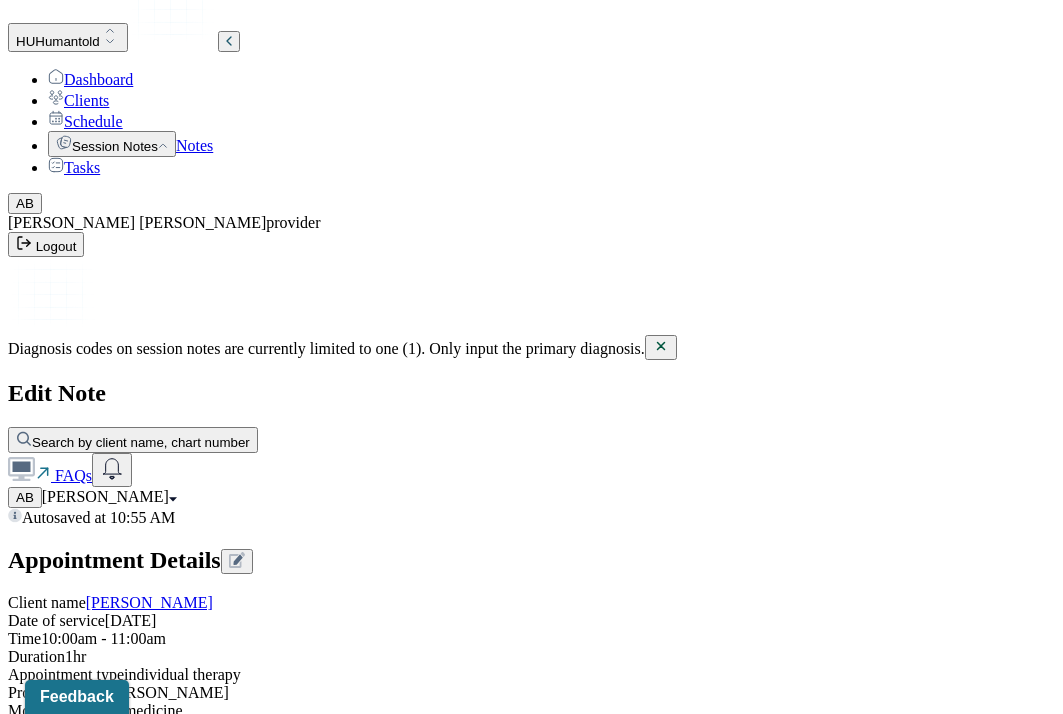 scroll, scrollTop: 2539, scrollLeft: 0, axis: vertical 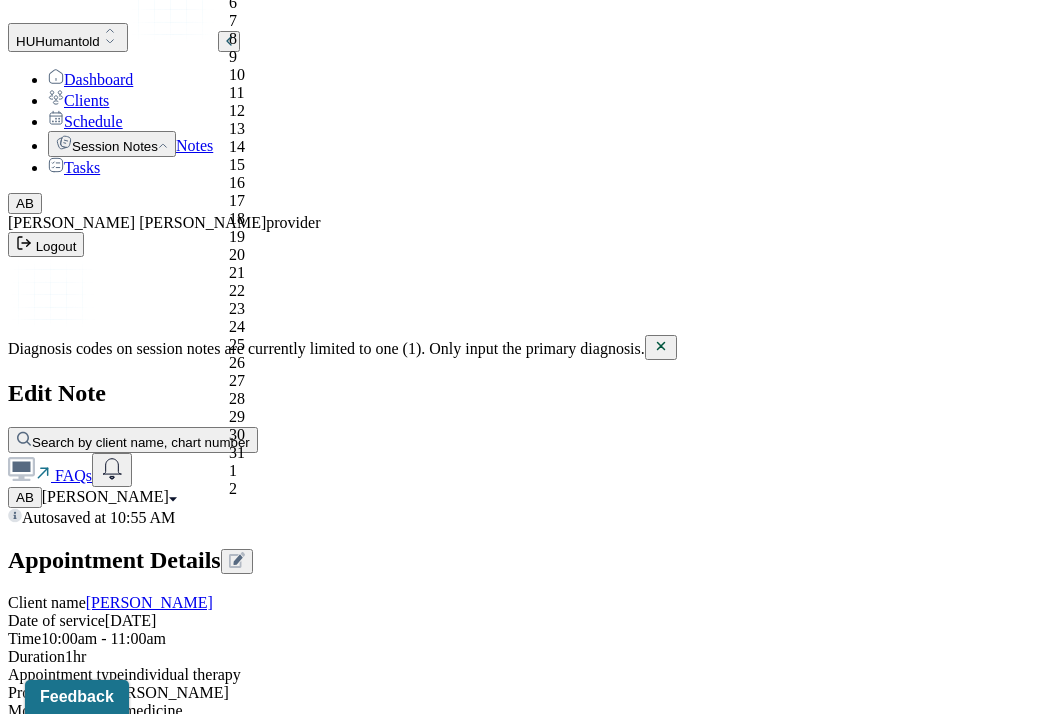 click on "[DATE]" at bounding box center [96, 3347] 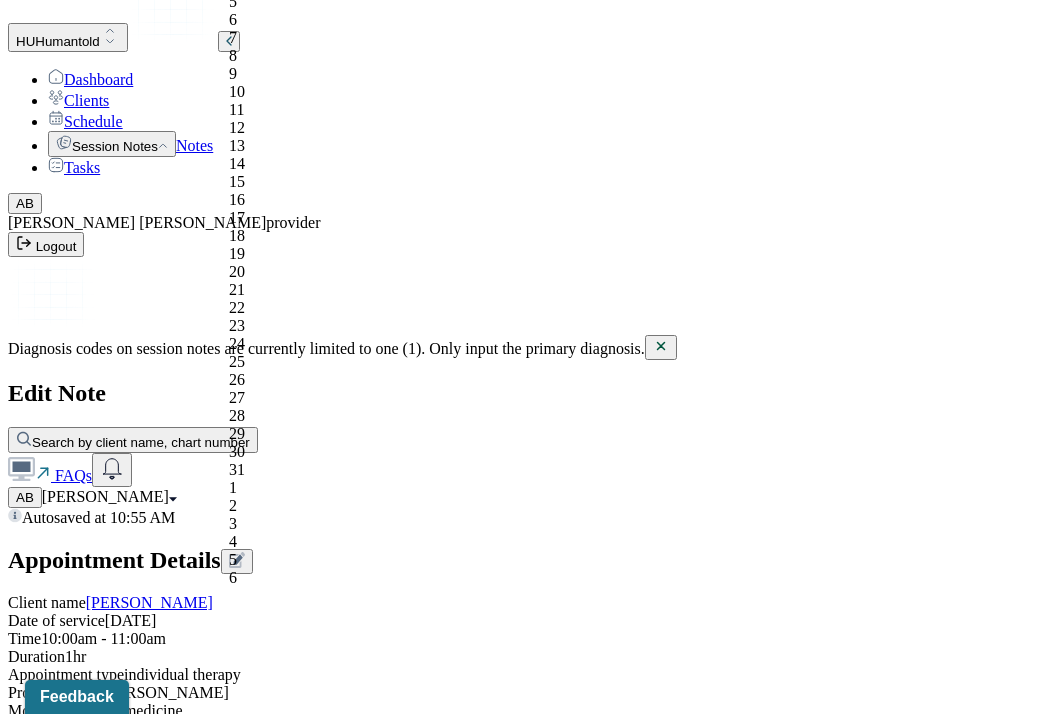 click on "8" at bounding box center (351, 56) 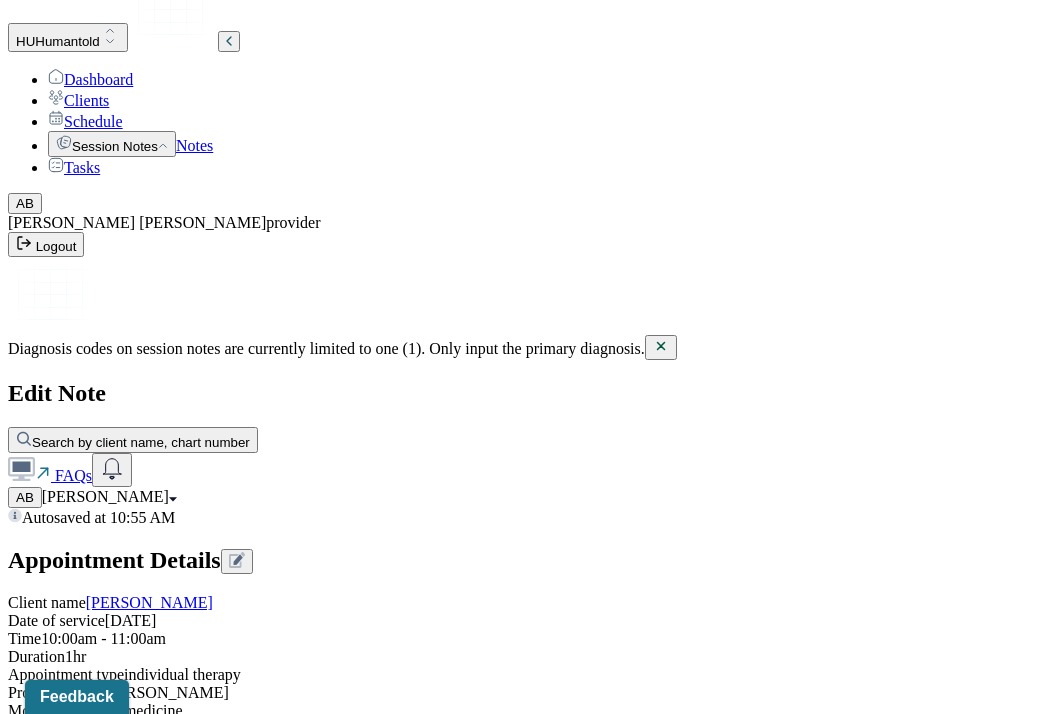 scroll, scrollTop: 2960, scrollLeft: 0, axis: vertical 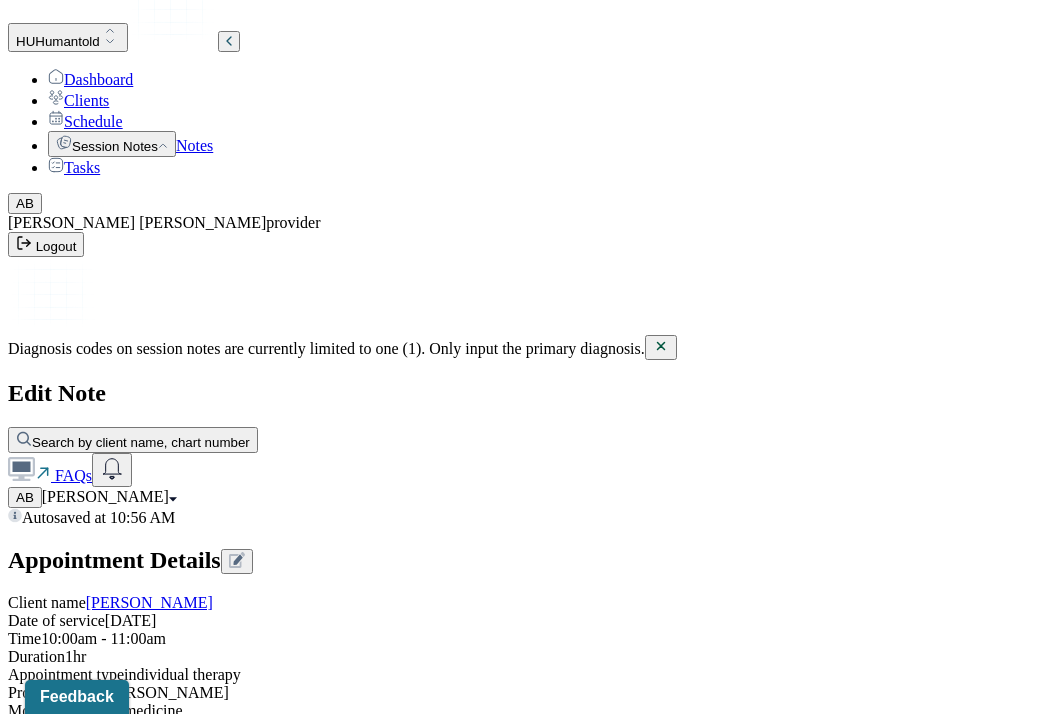 type on "good [DOMAIN_NAME] challenges anticipated at this time, client is responding positively to treatment." 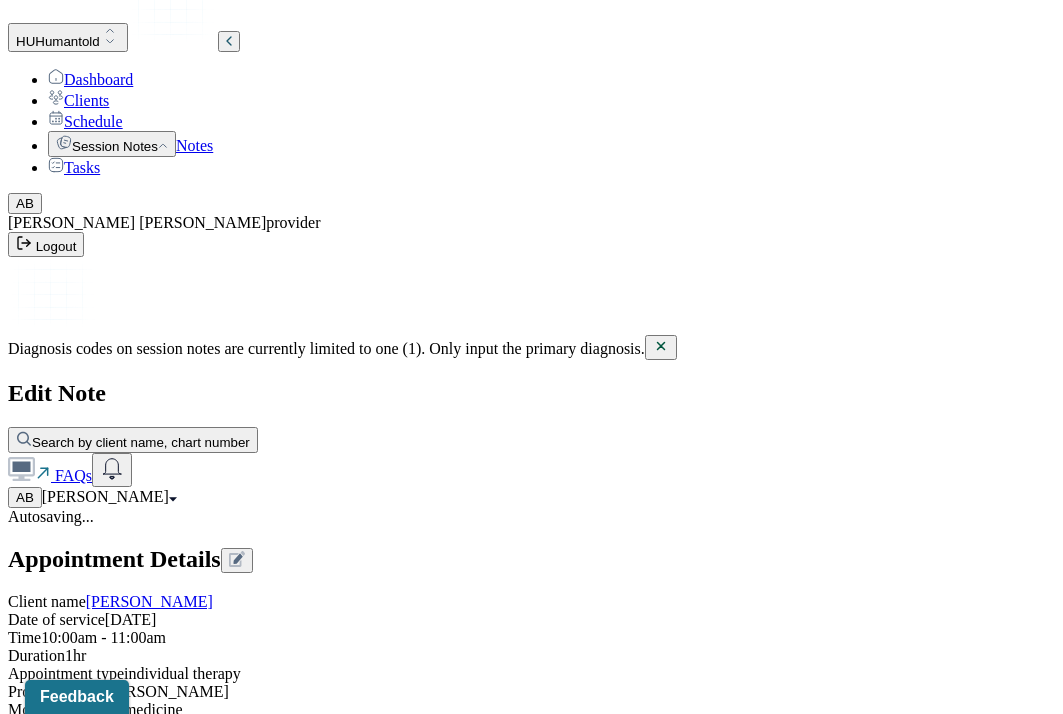 drag, startPoint x: 480, startPoint y: 601, endPoint x: 269, endPoint y: 595, distance: 211.0853 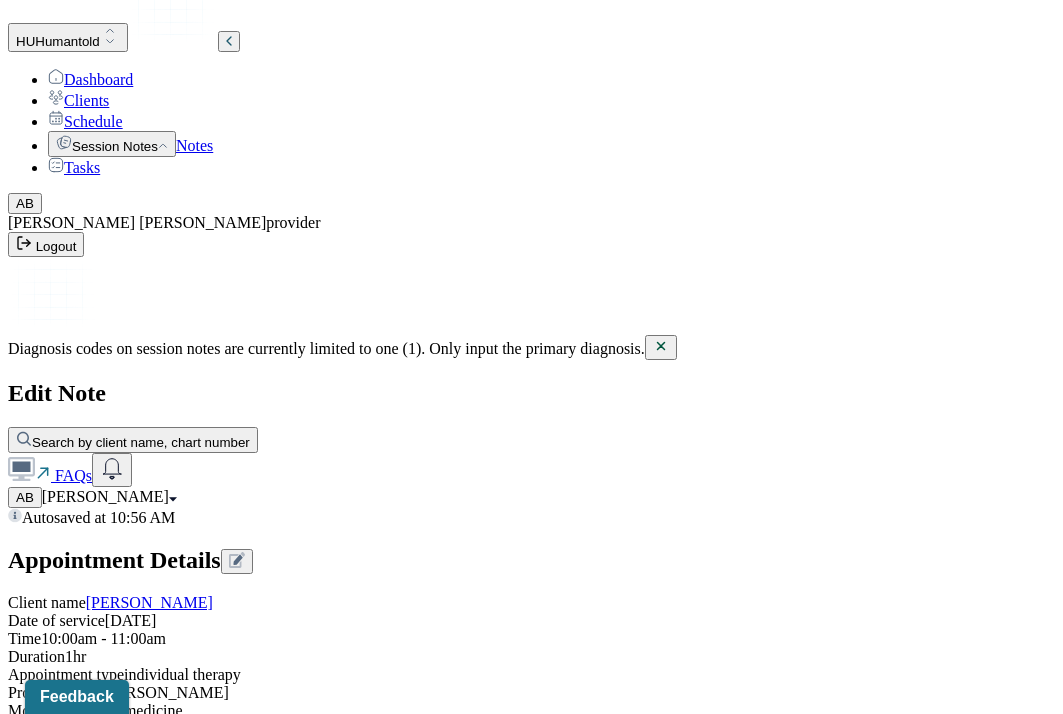 type on "c" 